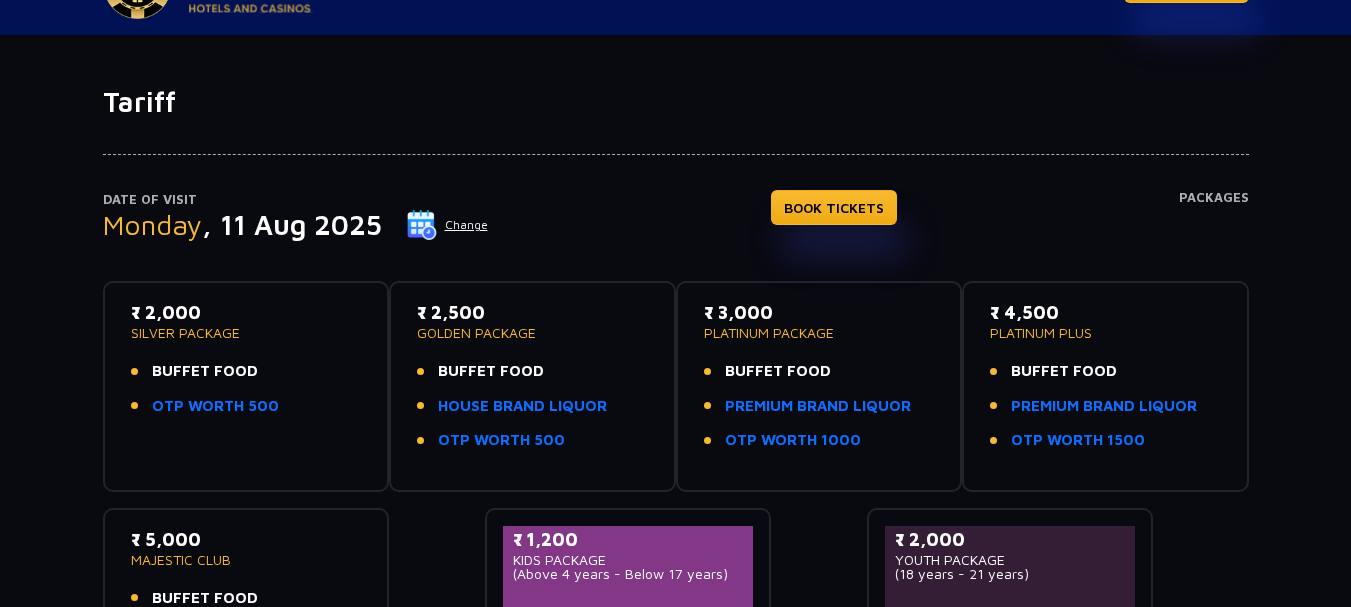 scroll, scrollTop: 100, scrollLeft: 0, axis: vertical 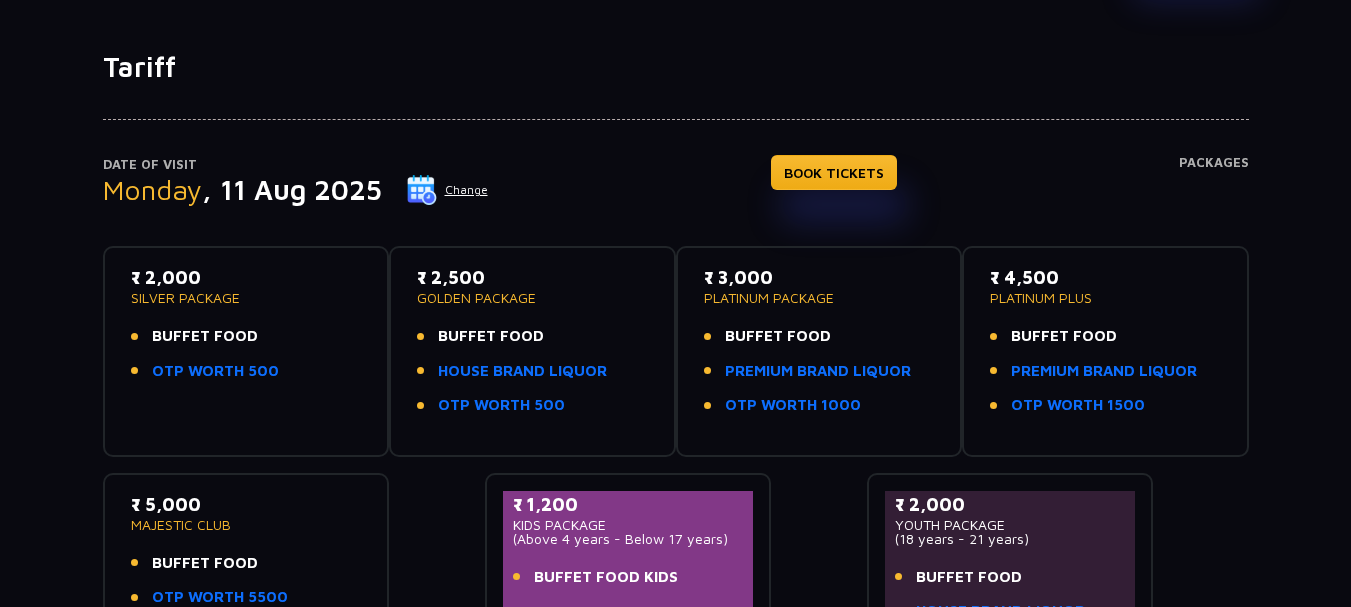 drag, startPoint x: 487, startPoint y: 280, endPoint x: 416, endPoint y: 279, distance: 71.00704 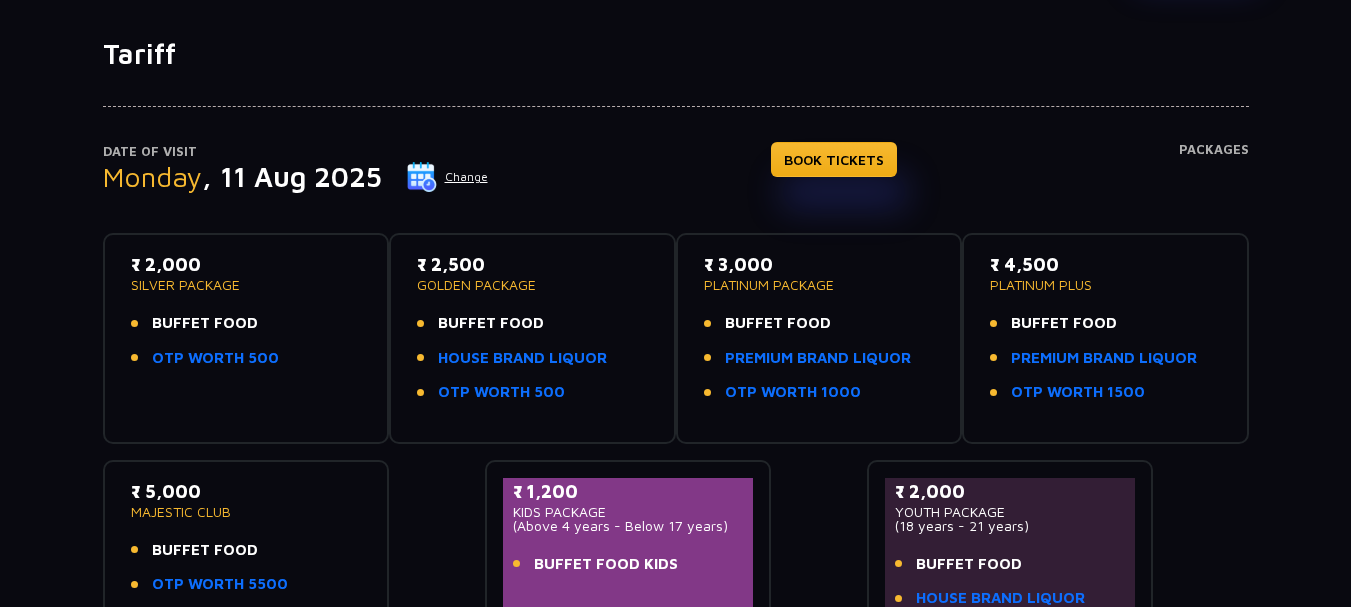 scroll, scrollTop: 97, scrollLeft: 0, axis: vertical 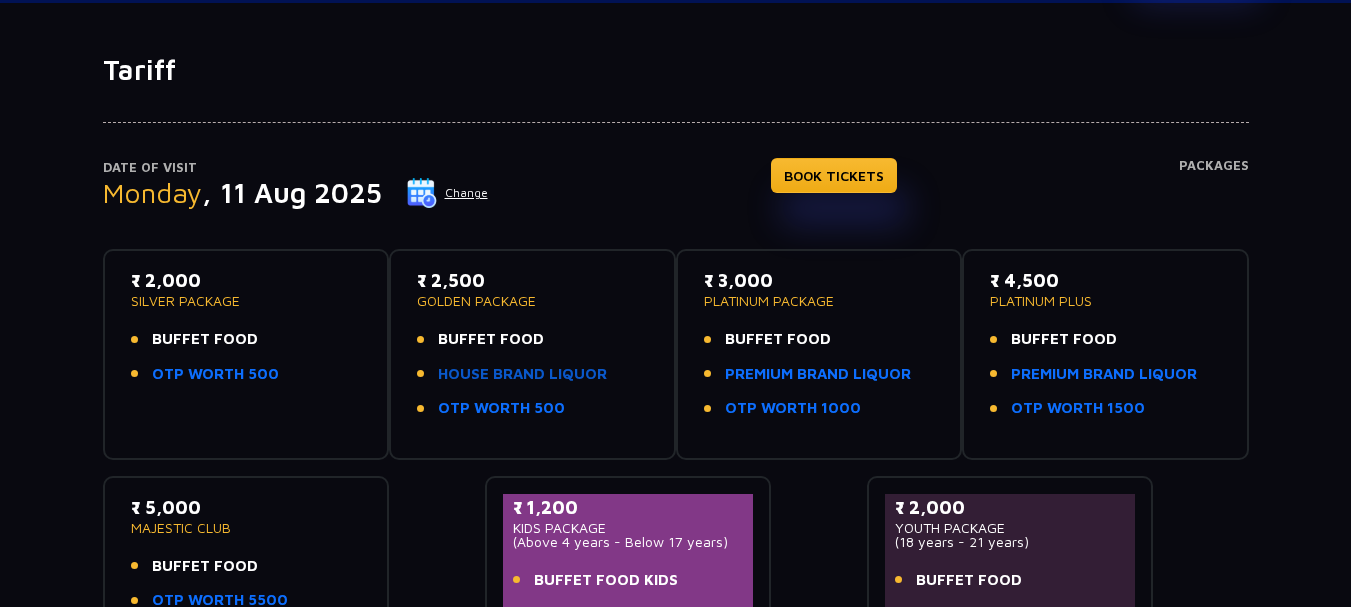 click on "HOUSE BRAND LIQUOR" 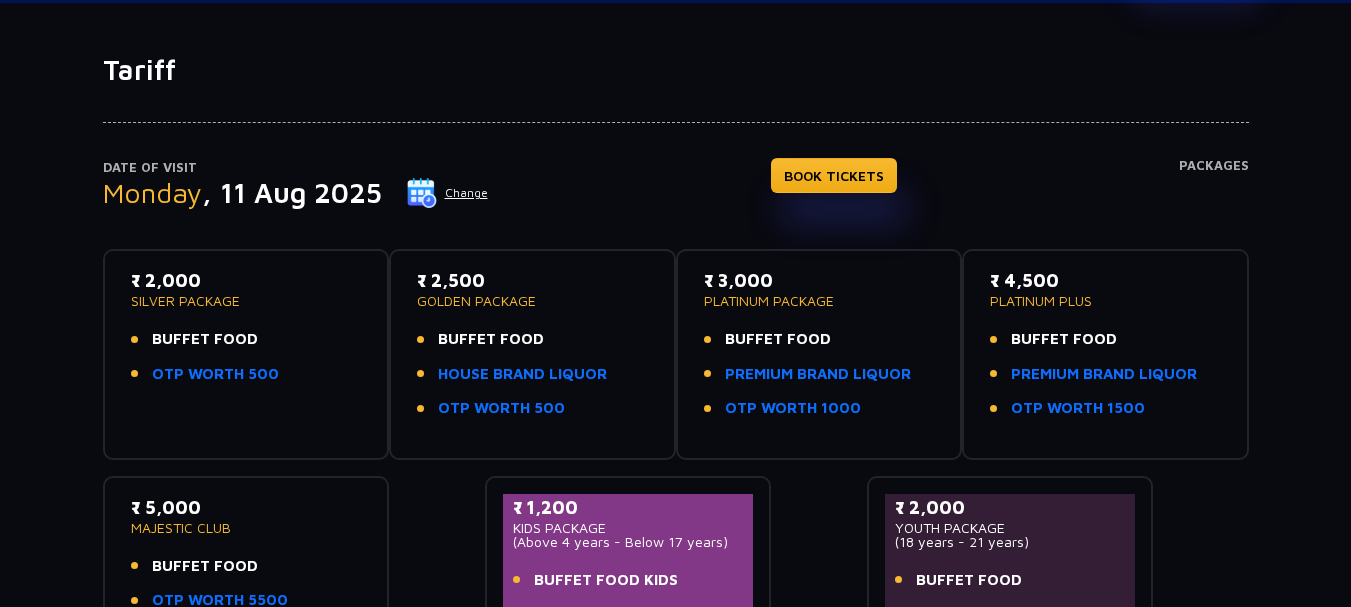 drag, startPoint x: 254, startPoint y: 294, endPoint x: 120, endPoint y: 293, distance: 134.00374 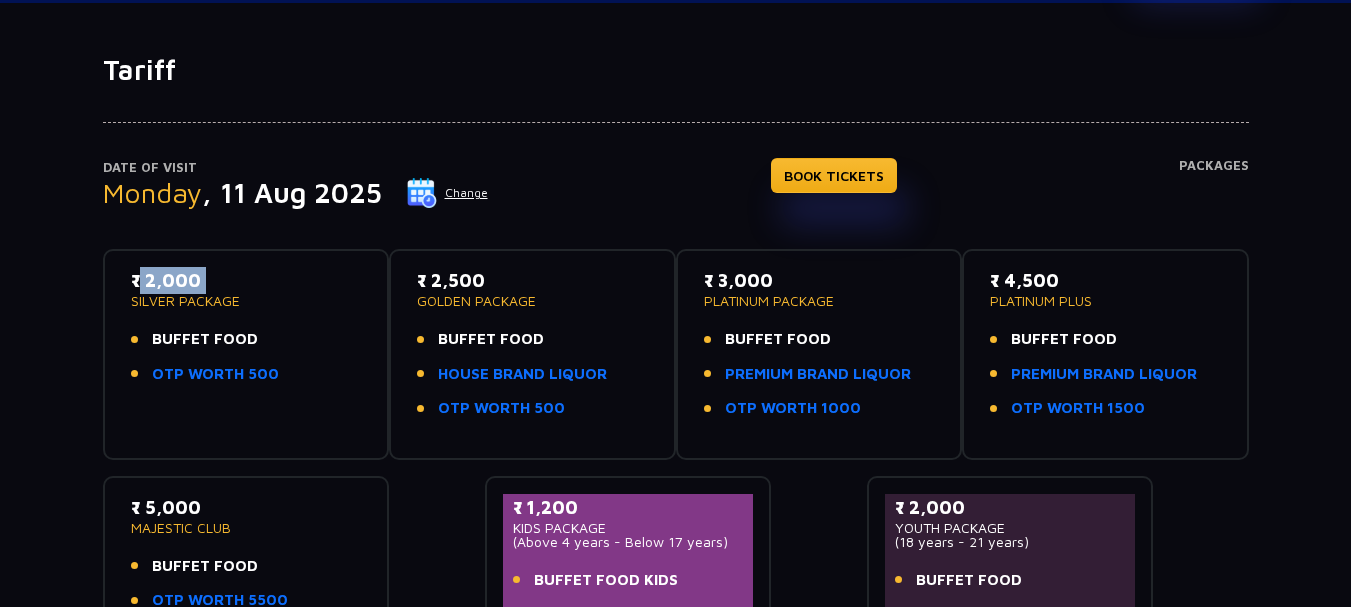 drag, startPoint x: 120, startPoint y: 294, endPoint x: 280, endPoint y: 289, distance: 160.07811 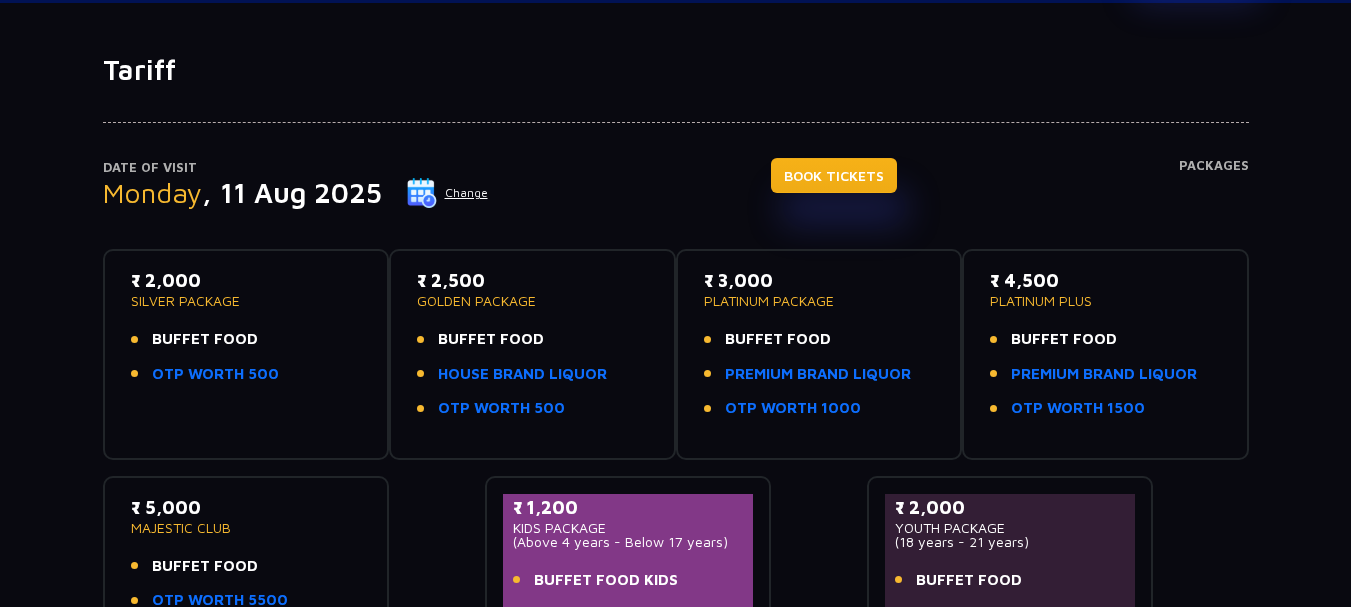 click on "BOOK TICKETS" 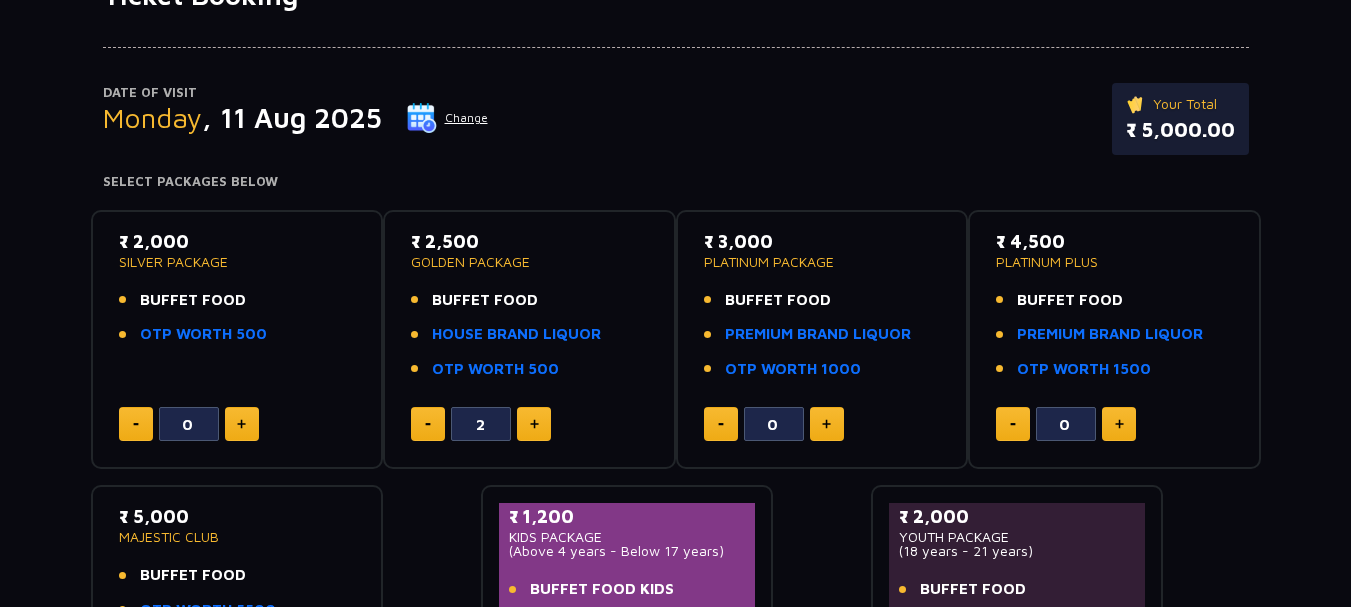 scroll, scrollTop: 200, scrollLeft: 0, axis: vertical 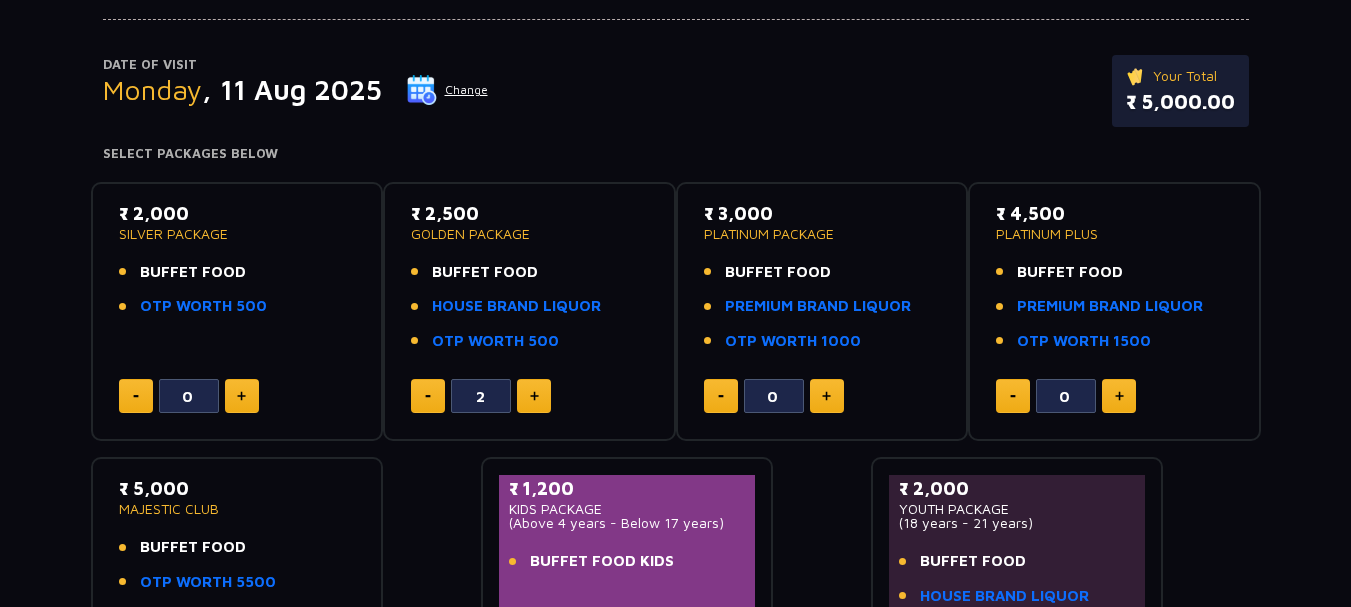 click 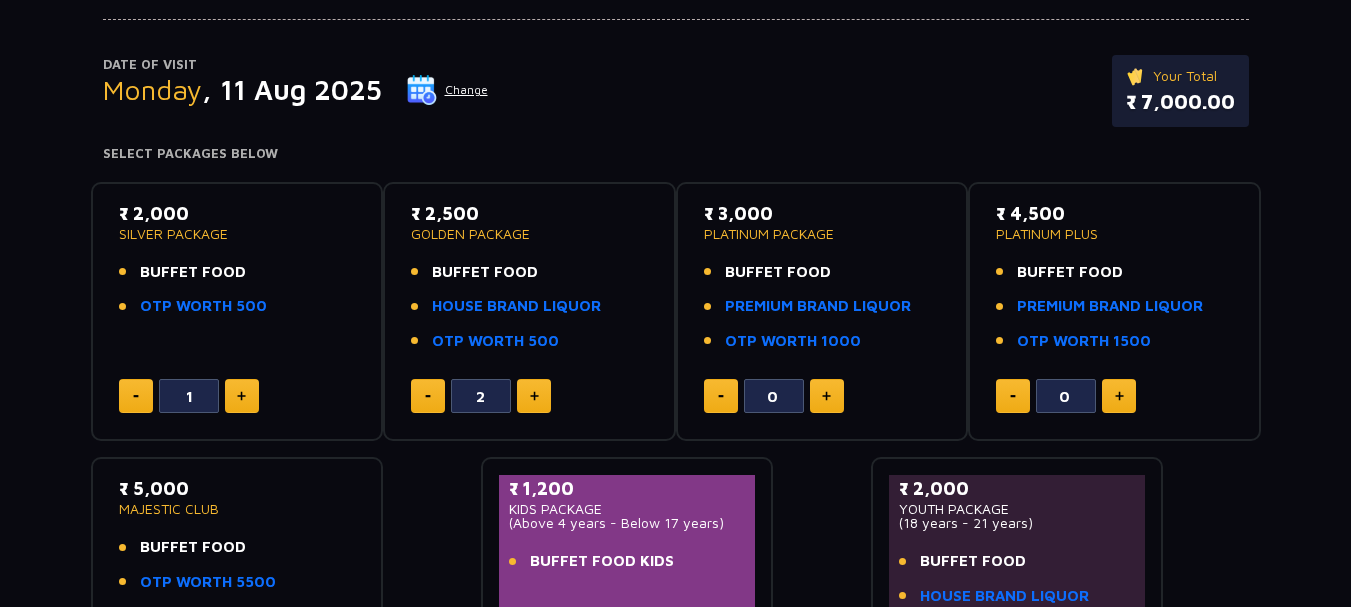 click 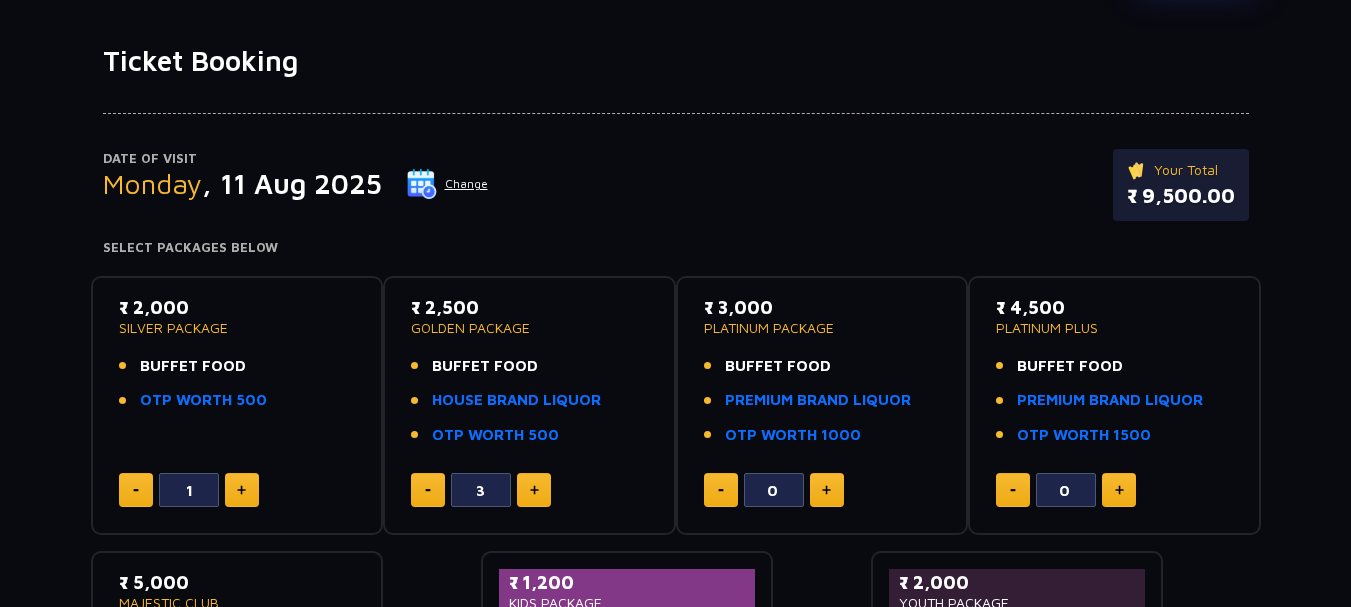 scroll, scrollTop: 100, scrollLeft: 0, axis: vertical 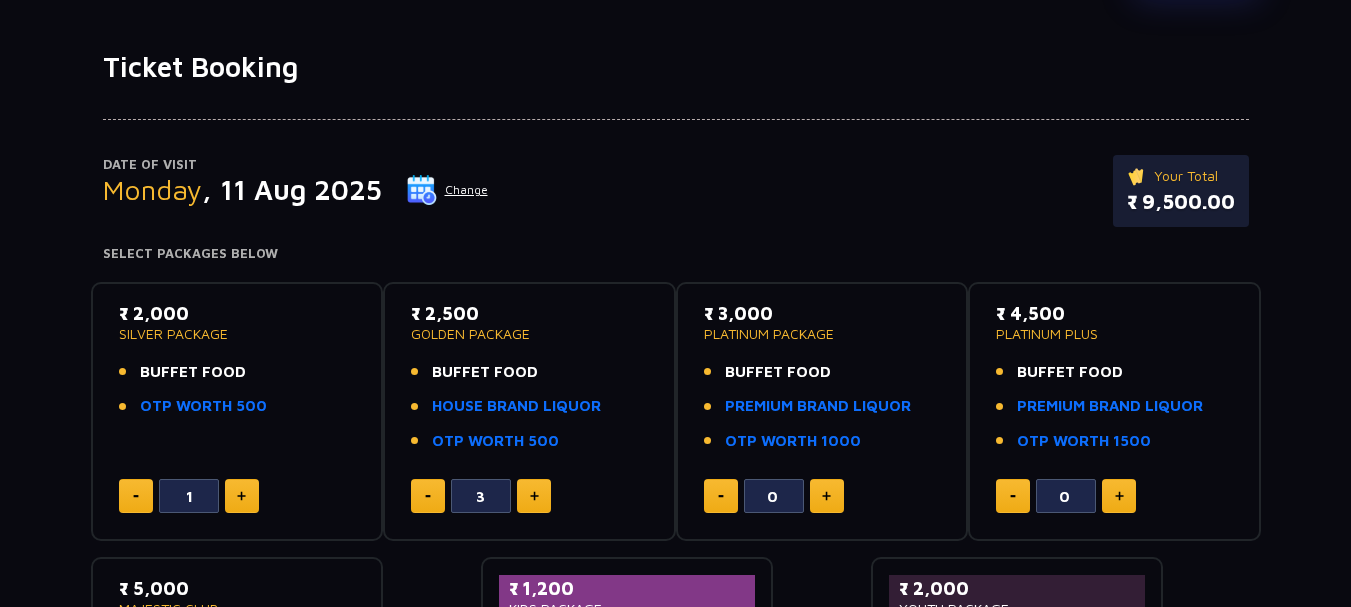 click 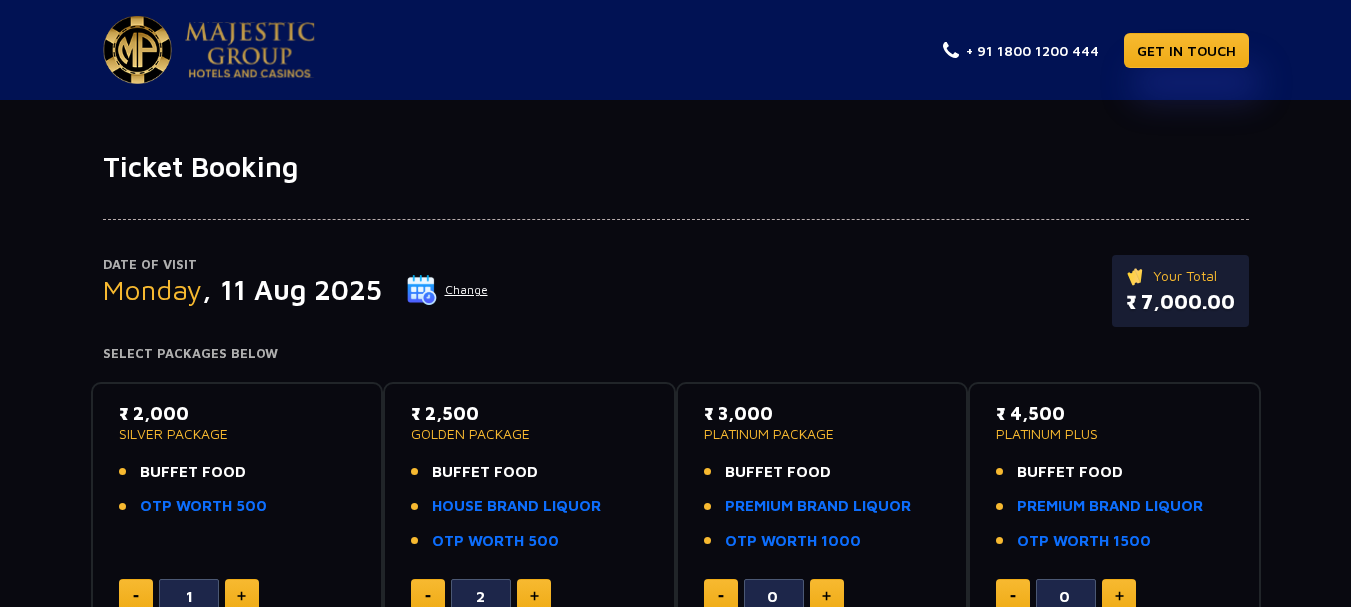 scroll, scrollTop: 100, scrollLeft: 0, axis: vertical 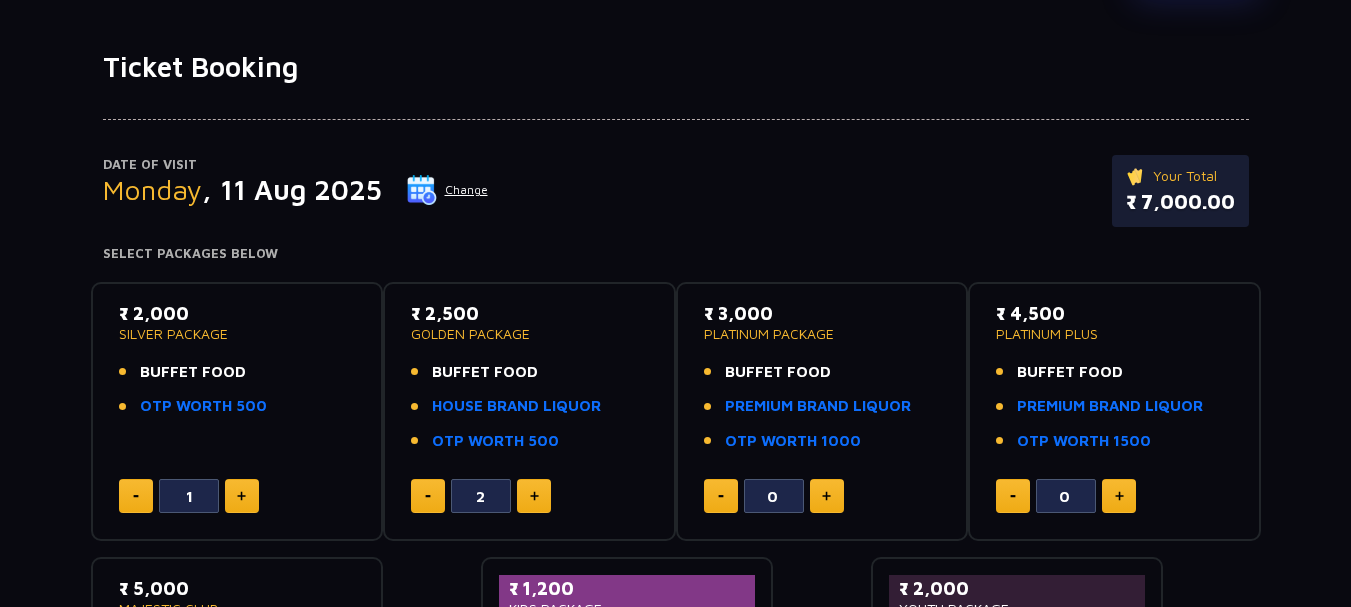 click 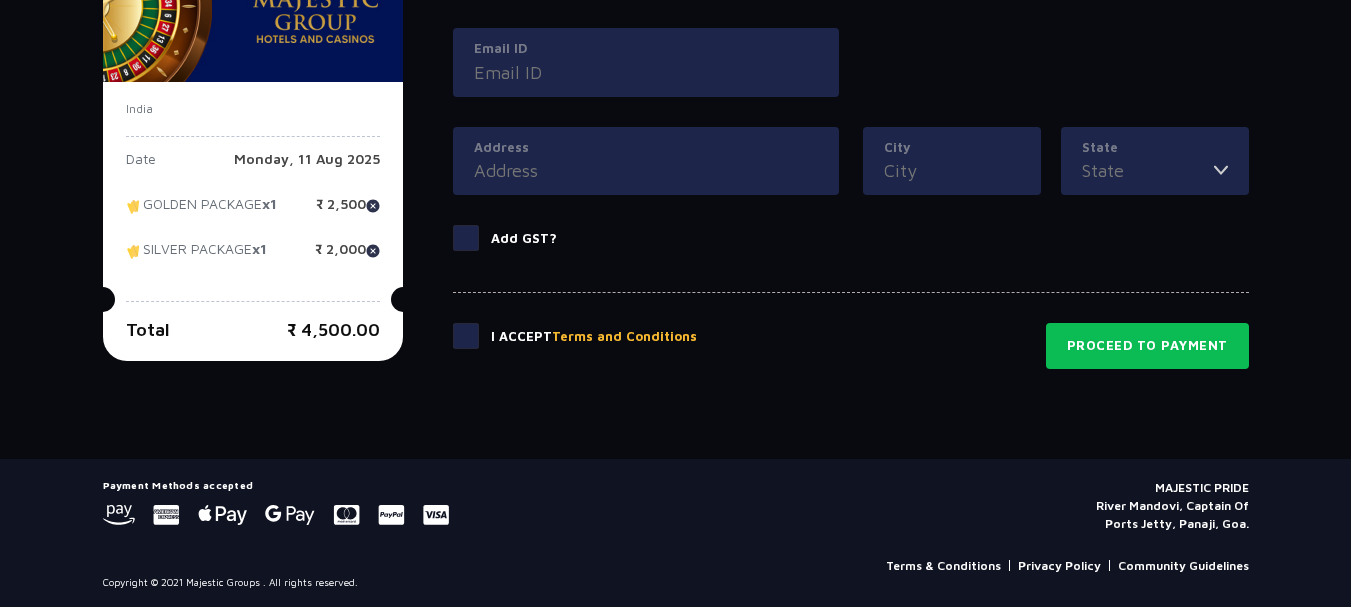 scroll, scrollTop: 1086, scrollLeft: 0, axis: vertical 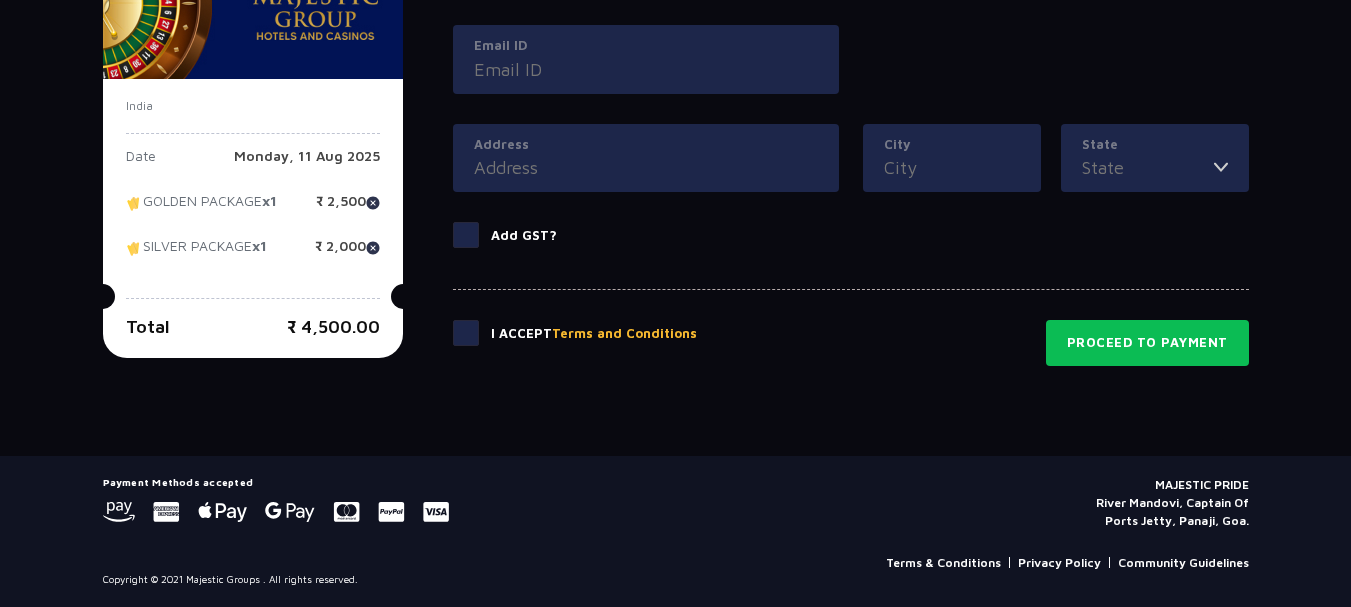 drag, startPoint x: 294, startPoint y: 328, endPoint x: 391, endPoint y: 330, distance: 97.020615 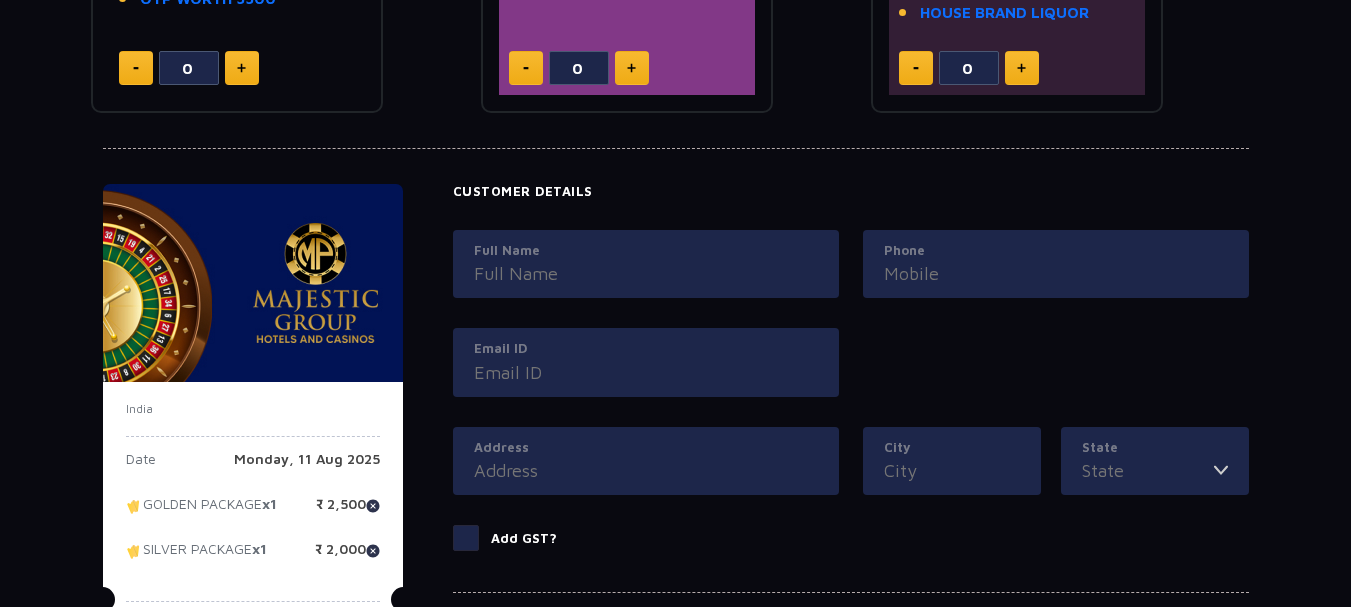 scroll, scrollTop: 786, scrollLeft: 0, axis: vertical 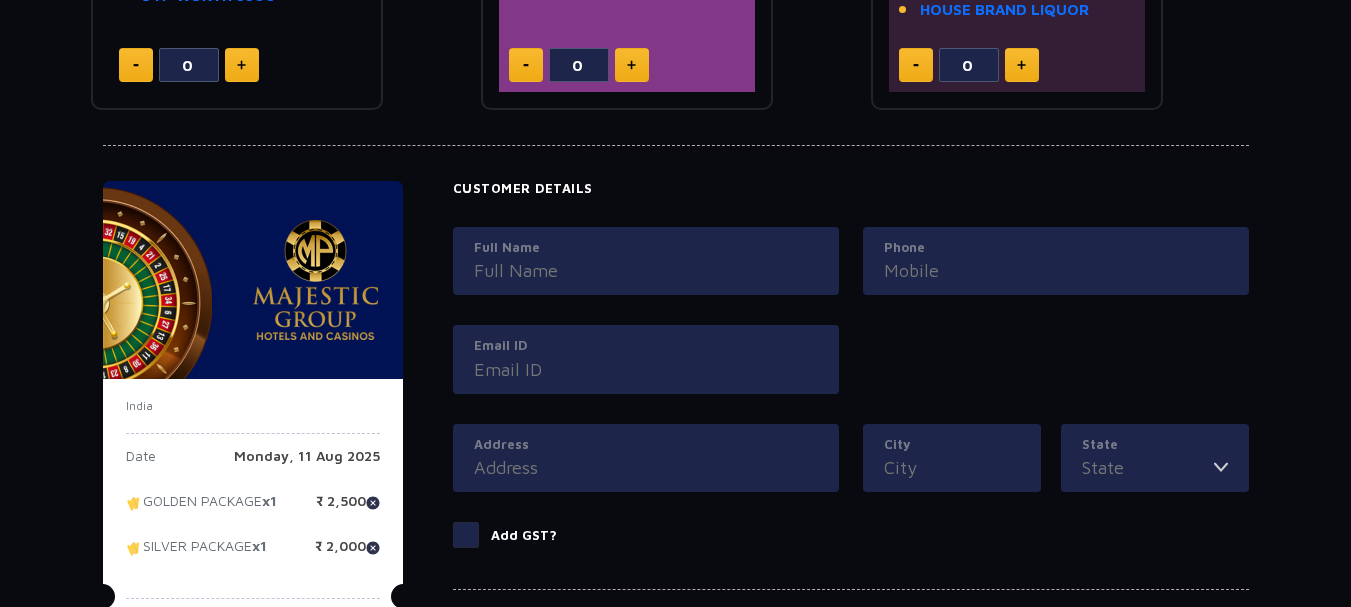 drag, startPoint x: 583, startPoint y: 261, endPoint x: 581, endPoint y: 249, distance: 12.165525 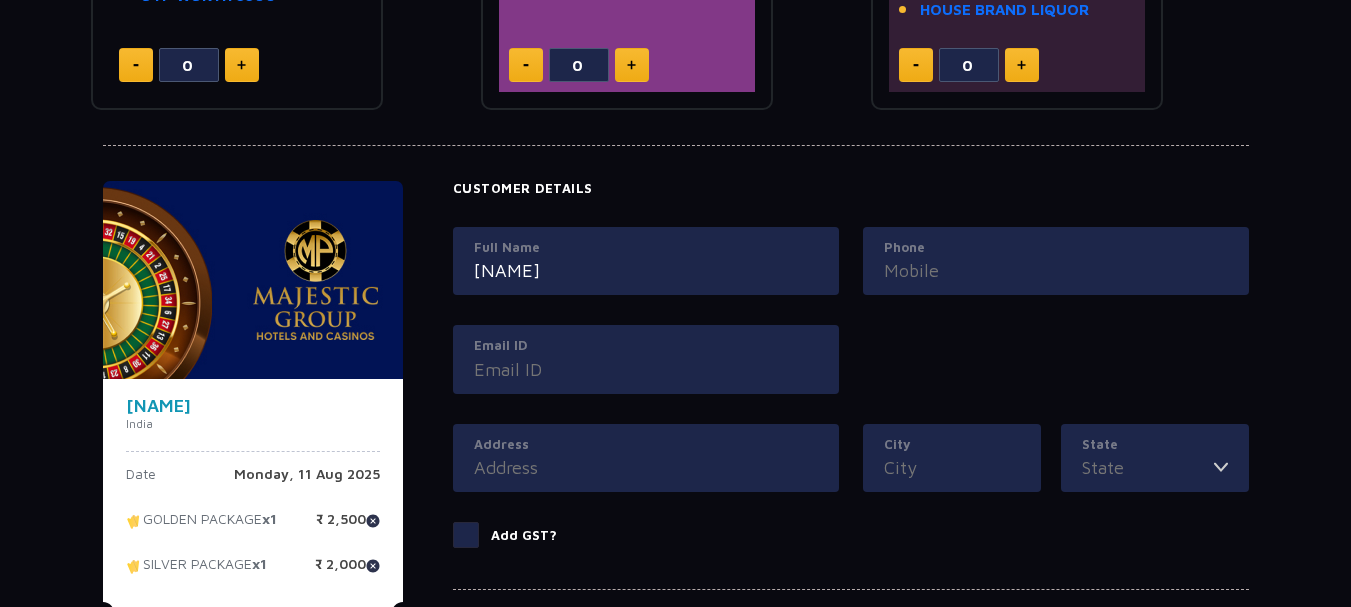type on "[NAME]" 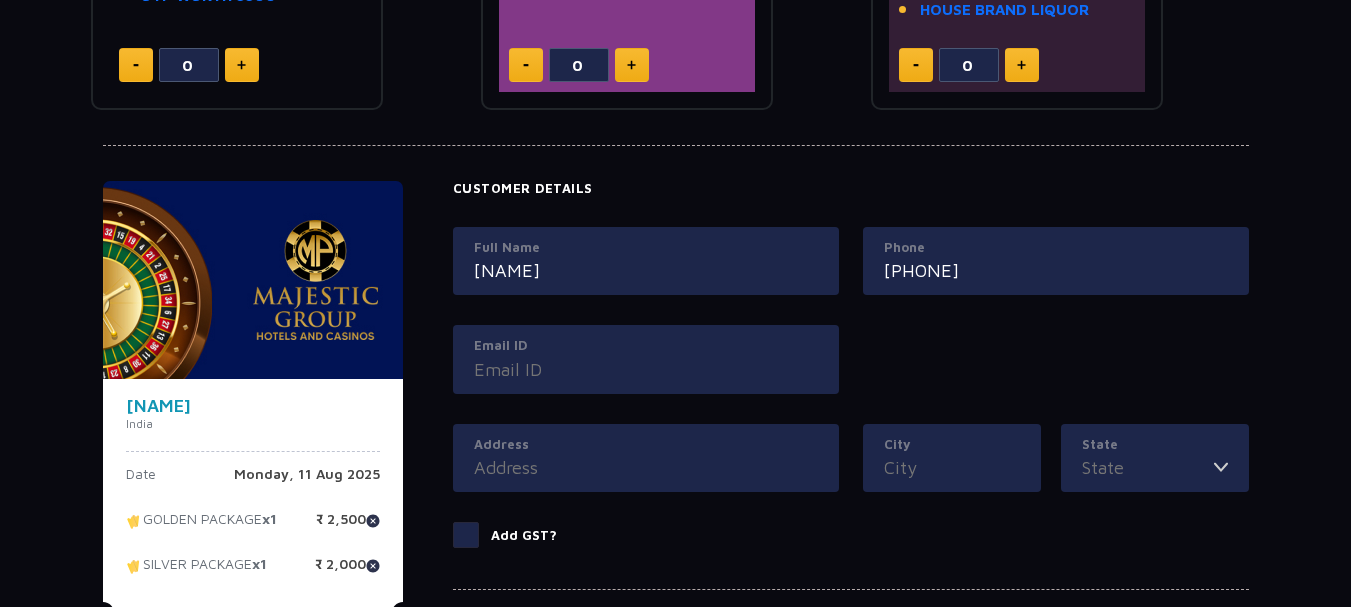 type on "[PHONE]" 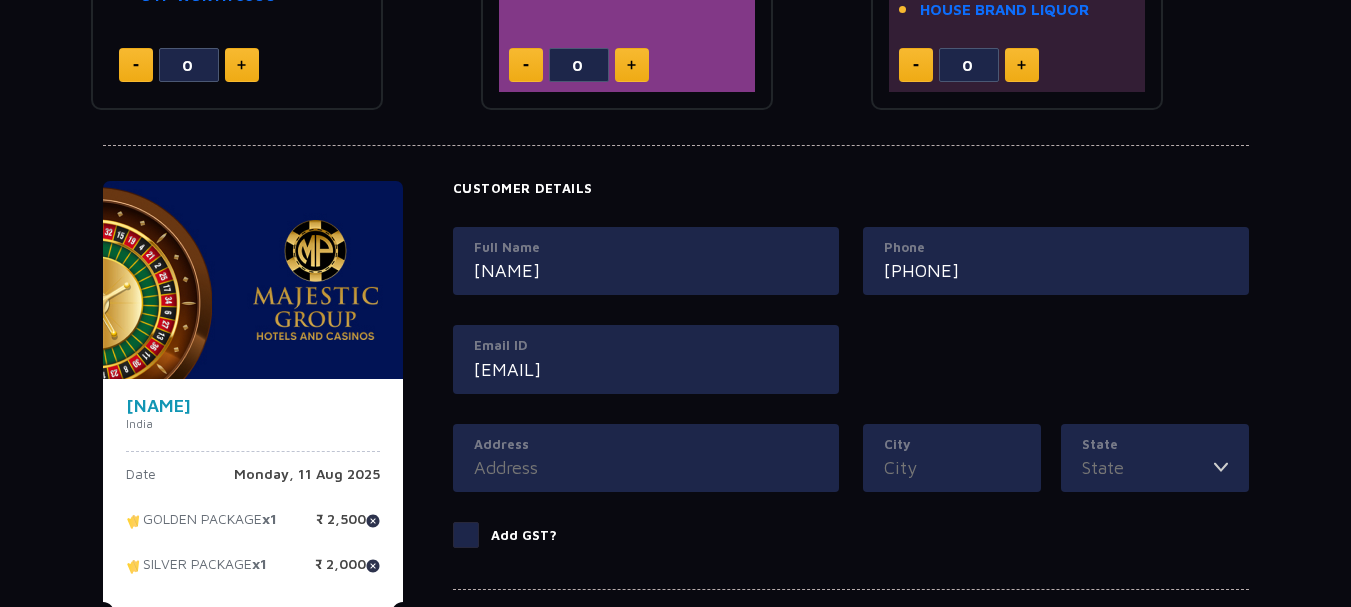 type on "[EMAIL]" 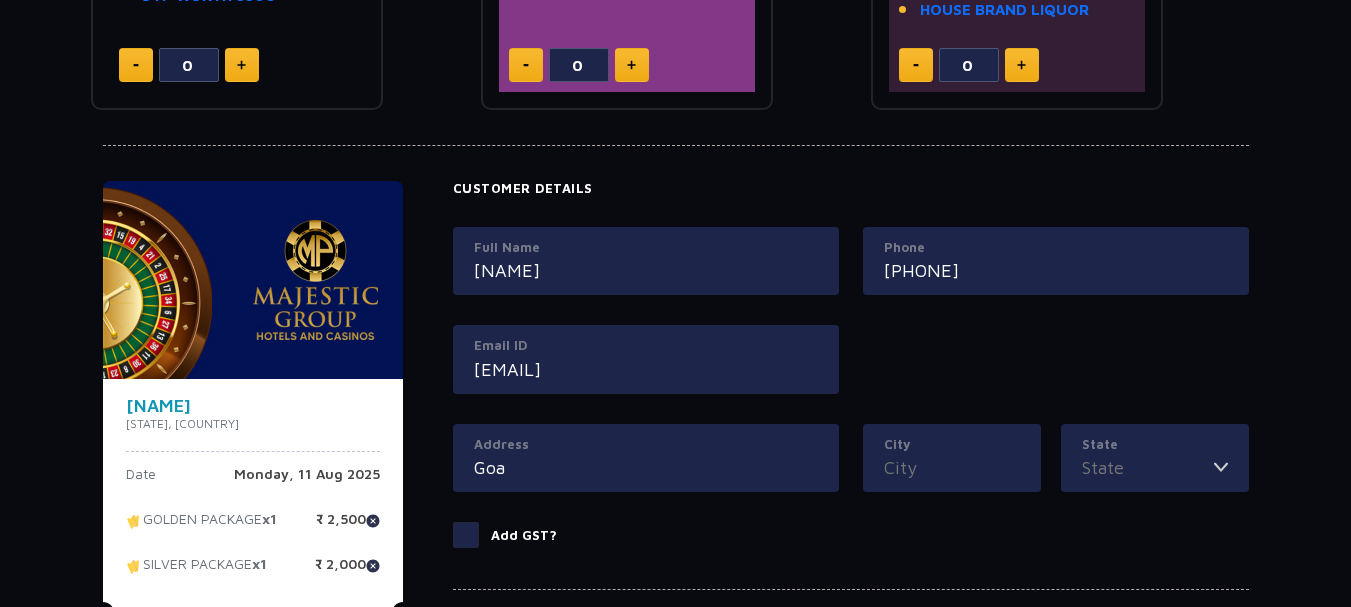 click on "City" at bounding box center [952, 467] 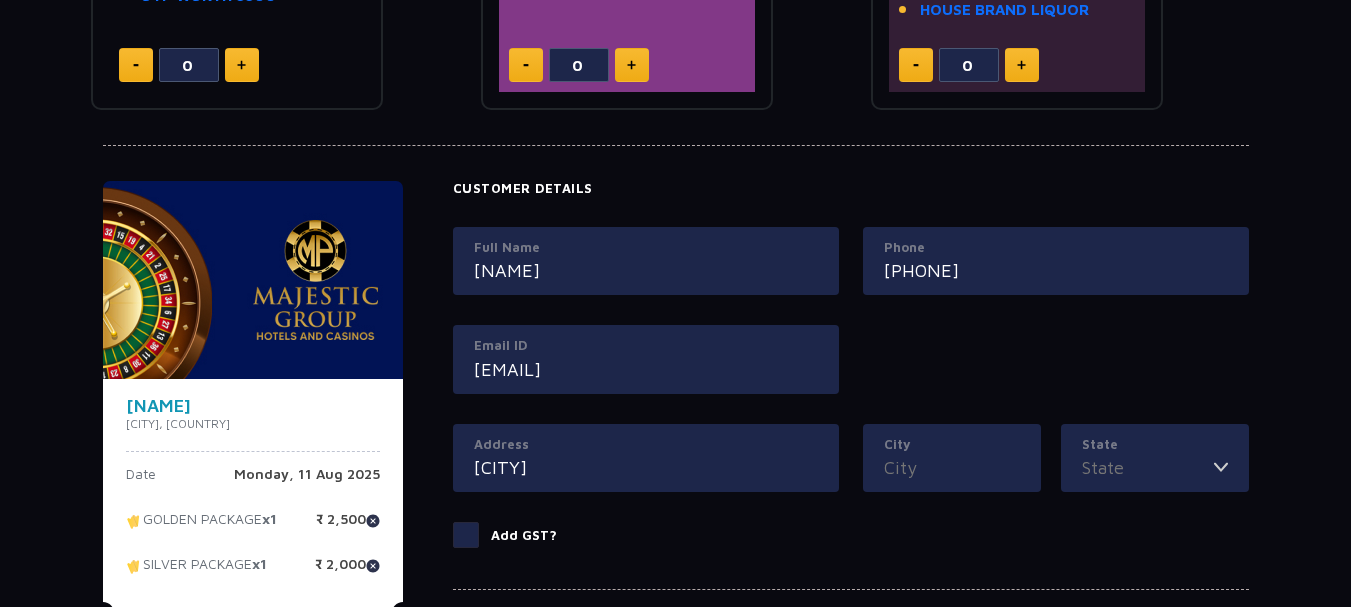 type on "[CITY]" 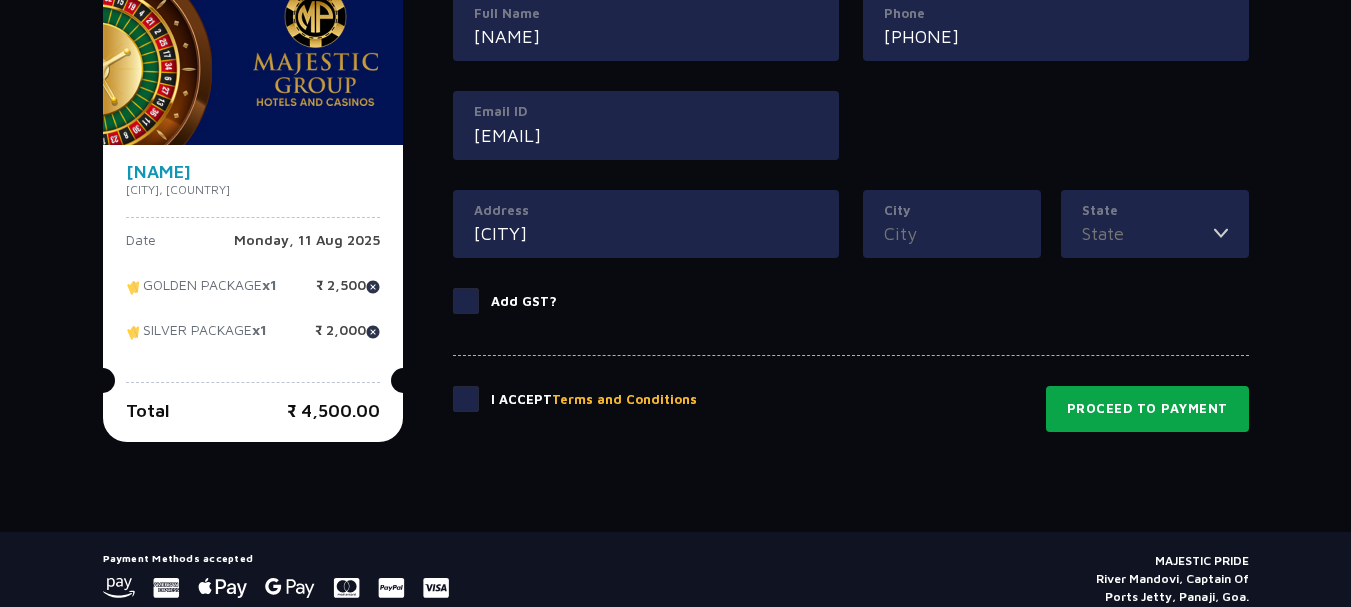 scroll, scrollTop: 1096, scrollLeft: 0, axis: vertical 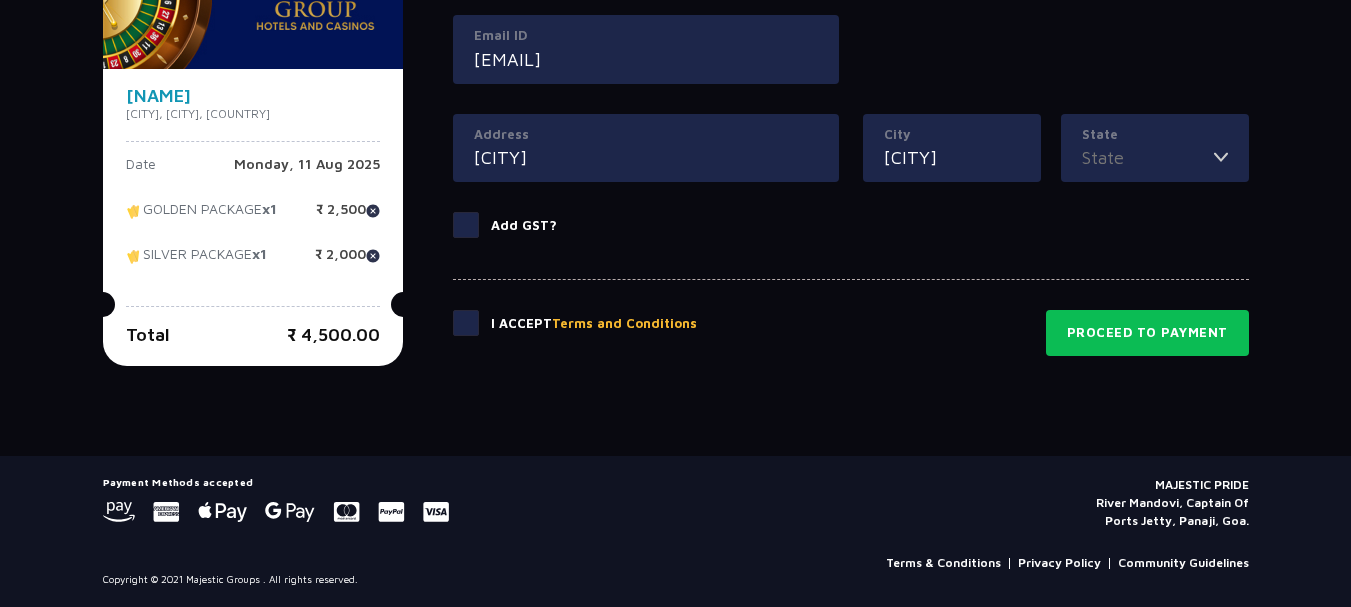 type on "[CITY]" 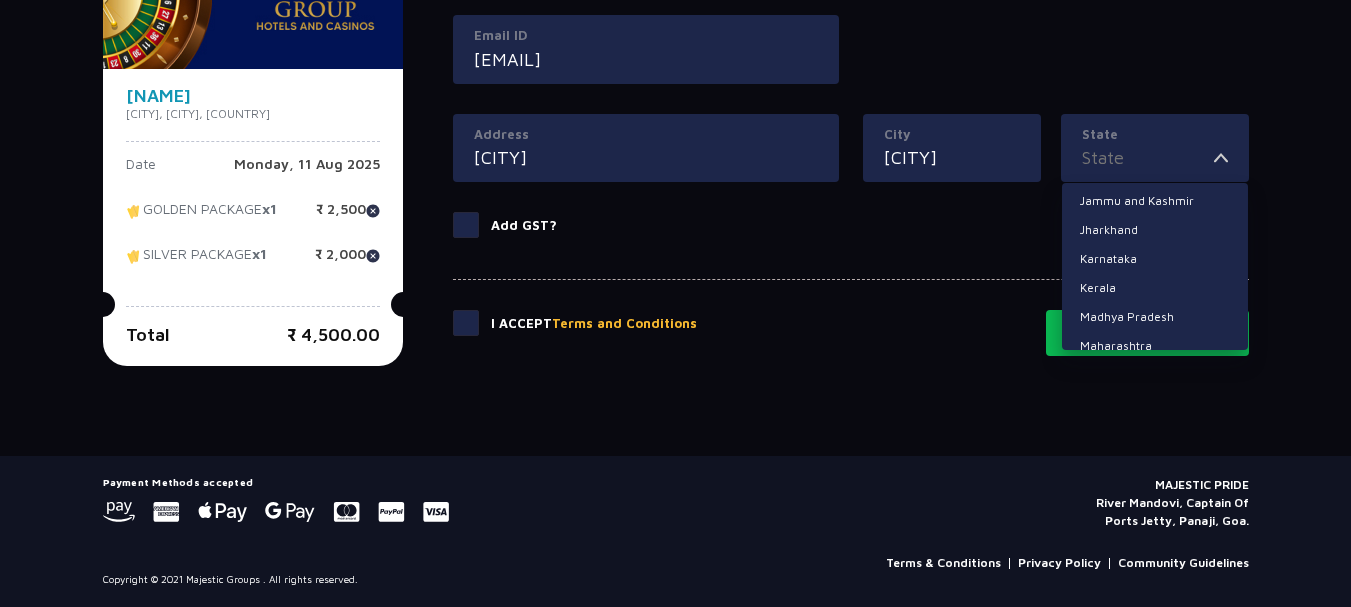scroll, scrollTop: 300, scrollLeft: 0, axis: vertical 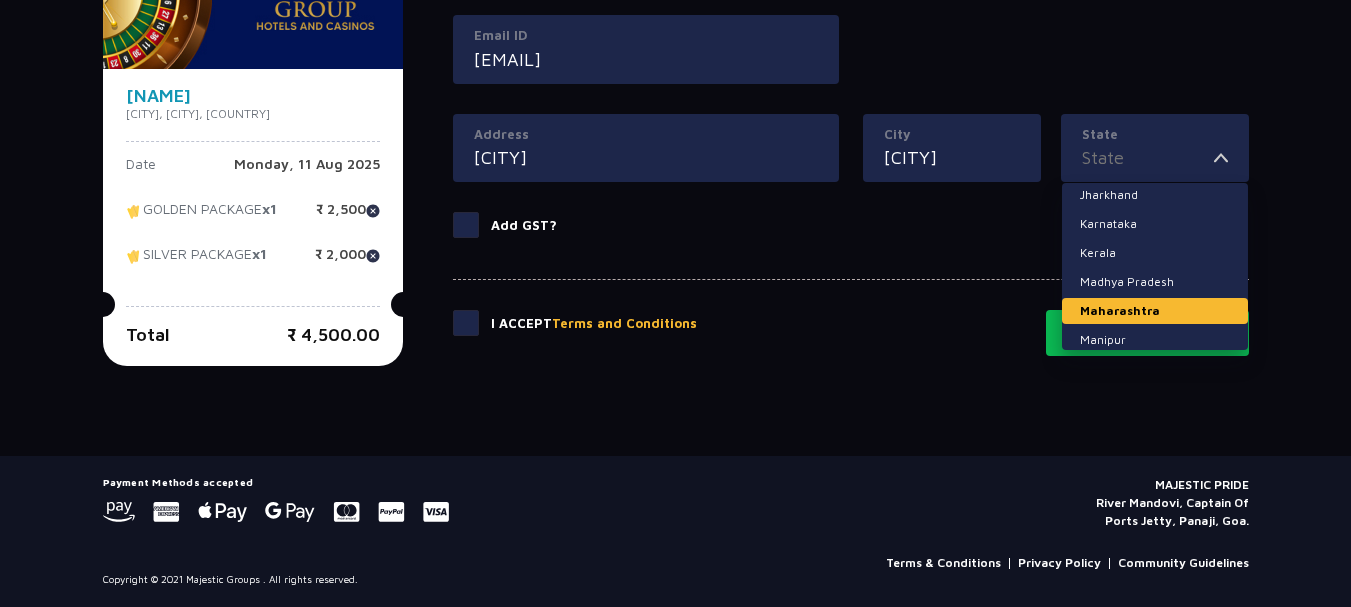 click on "Maharashtra" at bounding box center (1155, 311) 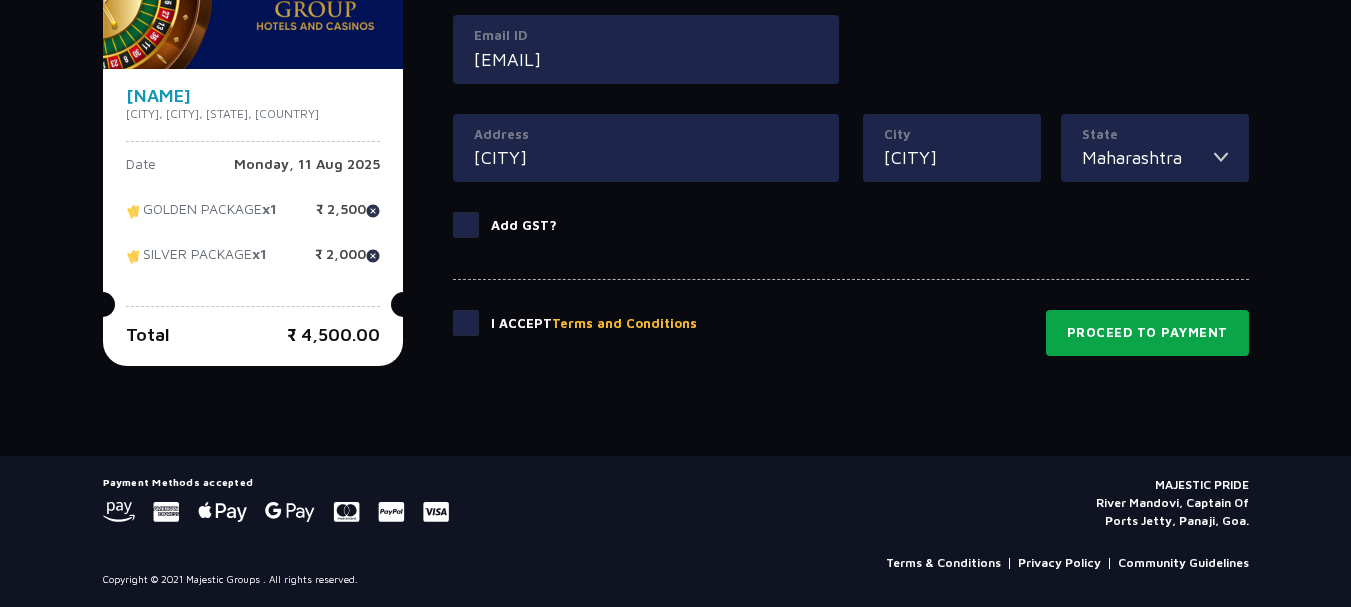 click on "Proceed to Payment" 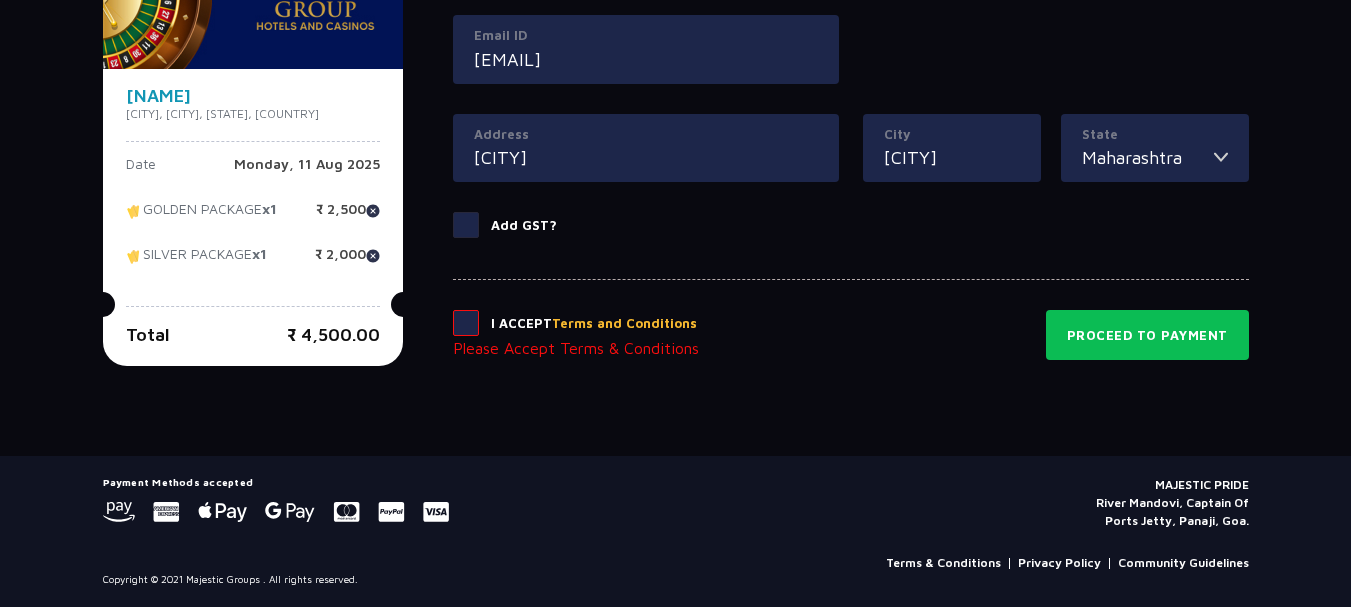 click 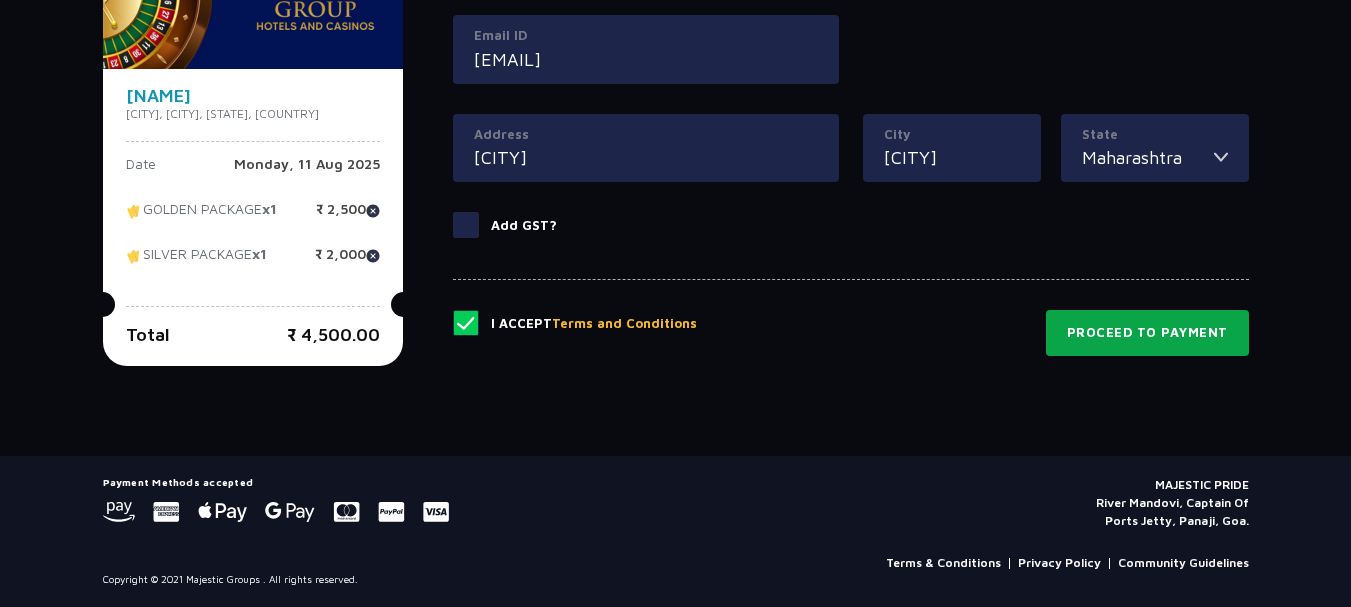 click on "Proceed to Payment" 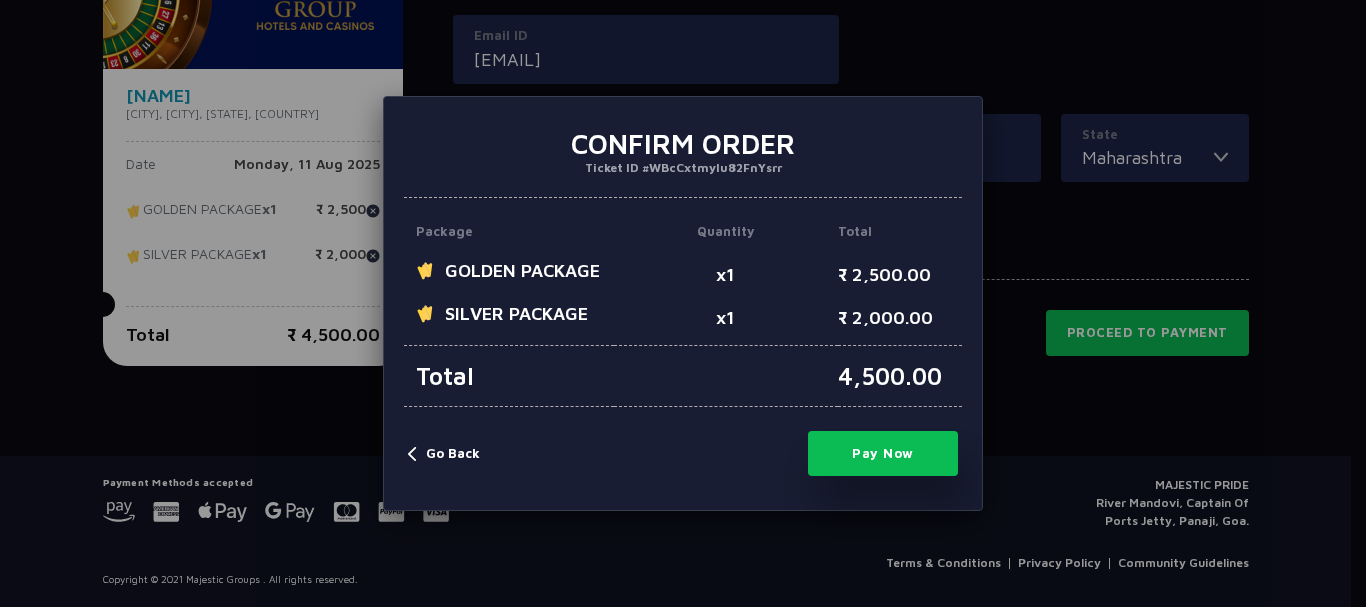 click on "Pay Now" at bounding box center [883, 453] 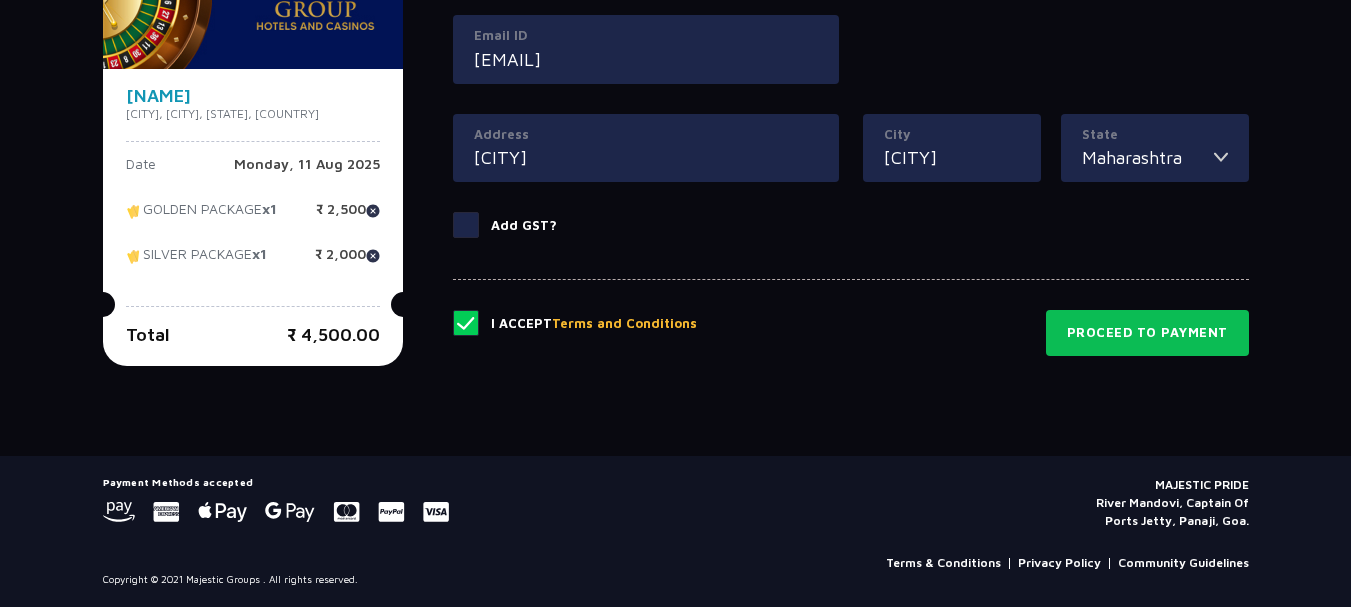 click on "Ticket Booking Date of Visit Monday , 11 Aug 2025  Change   Your Total   ₹ 4,500.00  Select Packages Below  ₹ 2,000   SILVER PACKAGE   BUFFET FOOD   OTP WORTH 500  1  ₹ 2,500   GOLDEN PACKAGE   BUFFET FOOD   HOUSE BRAND LIQUOR   OTP WORTH 500  1  ₹ 3,000   PLATINUM PACKAGE   BUFFET FOOD   PREMIUM BRAND LIQUOR   OTP WORTH 1000  0  ₹ 4,500   PLATINUM PLUS   BUFFET FOOD   PREMIUM BRAND LIQUOR   OTP WORTH 1500  0  ₹ 5,000   MAJESTIC CLUB   BUFFET FOOD   OTP WORTH 5500  0  ₹ 1,200   KIDS PACKAGE    (Above 4 years - Below 17 years)   BUFFET FOOD KIDS  0  ₹ 2,000   YOUTH PACKAGE    (18 years - 21 years)   BUFFET FOOD   HOUSE BRAND LIQUOR  0  [NAME]   [CITY],
[CITY],
[STATE],
[COUNTRY]  Date  Monday, 11 Aug 2025   GOLDEN PACKAGE  x1  ₹ 2,500   SILVER PACKAGE  x1  ₹ 2,000  Total  ₹ 4,500.00   Proceed to Payment  Customer Details Full Name [NAME] Phone [PHONE] Email ID [EMAIL] Address [CITY] City [CITY] State [STATE]   Andhra Pradesh   Arunachal Pradesh   Assam" 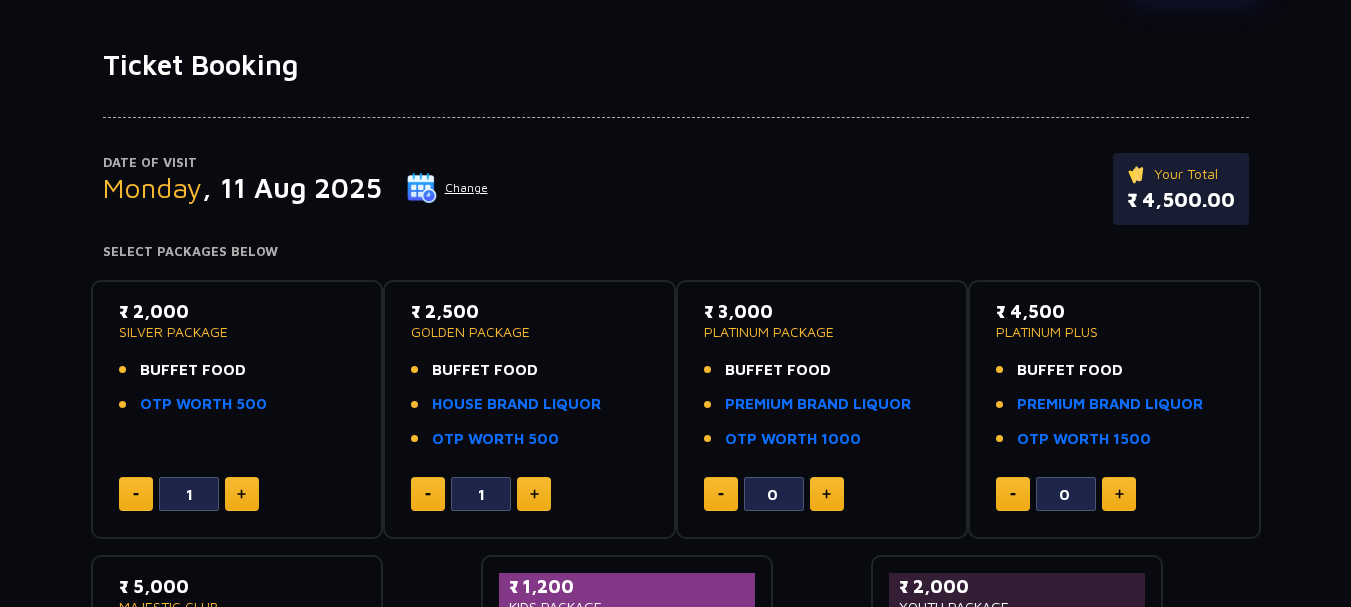 scroll, scrollTop: 0, scrollLeft: 0, axis: both 